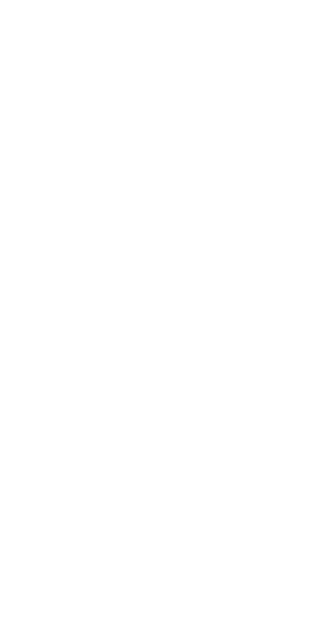 scroll, scrollTop: 0, scrollLeft: 0, axis: both 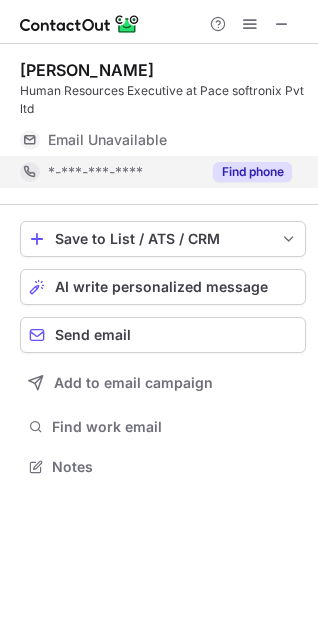 click on "Find phone" at bounding box center [252, 172] 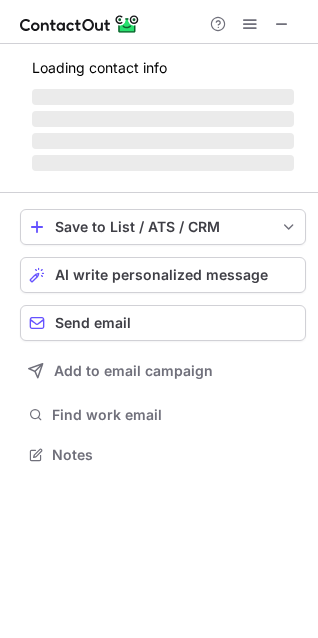 scroll, scrollTop: 10, scrollLeft: 9, axis: both 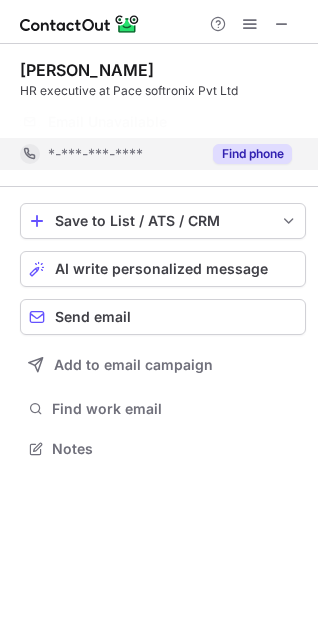 click on "Find phone" at bounding box center (252, 154) 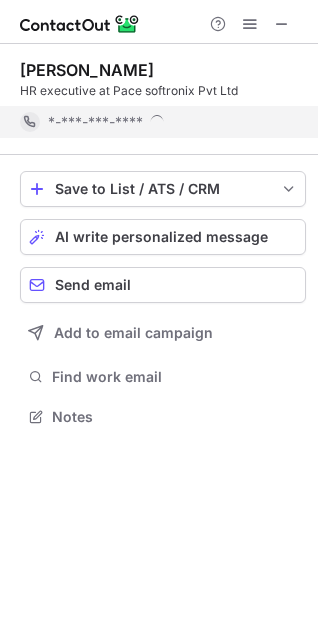 scroll, scrollTop: 402, scrollLeft: 318, axis: both 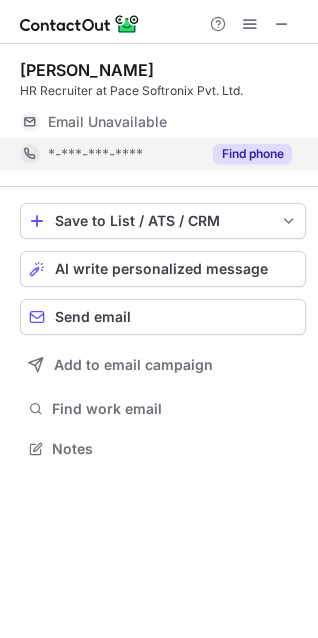 click on "Find phone" at bounding box center (252, 154) 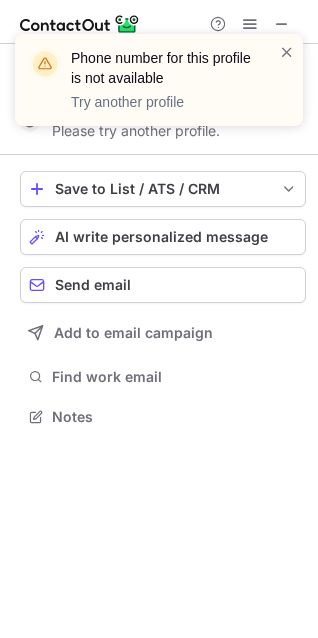 scroll, scrollTop: 402, scrollLeft: 318, axis: both 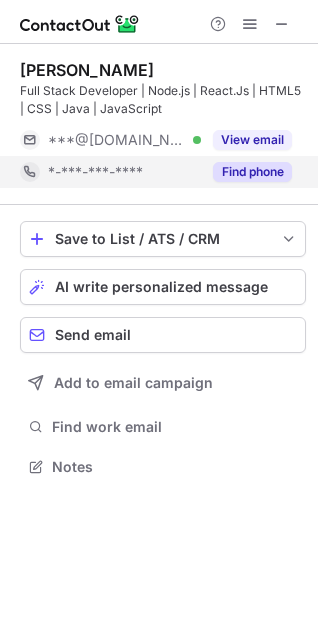 click on "Find phone" at bounding box center (252, 172) 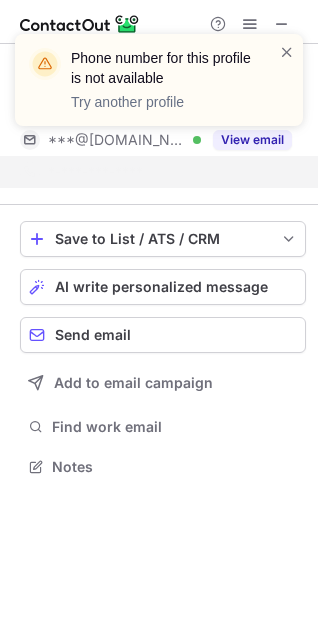 click on "Phone number for this profile is not available Try another profile" at bounding box center [159, 88] 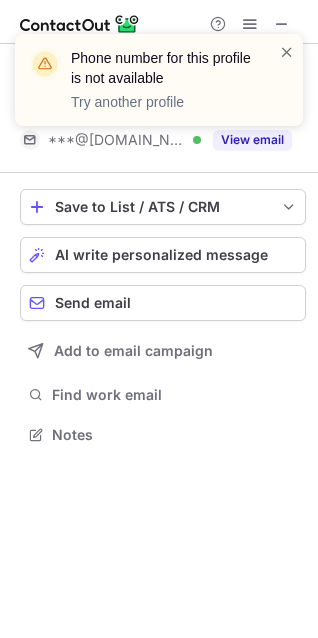 click on "Phone number for this profile is not available Try another profile" at bounding box center [159, 88] 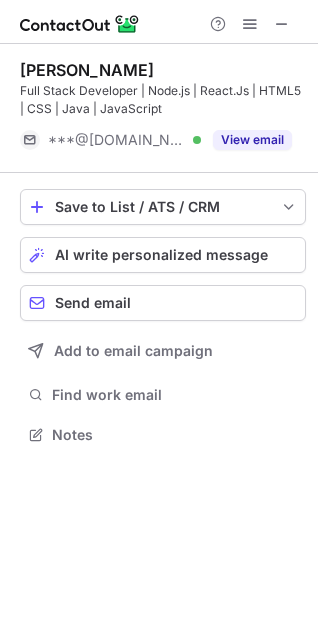 click on "View email" at bounding box center [252, 140] 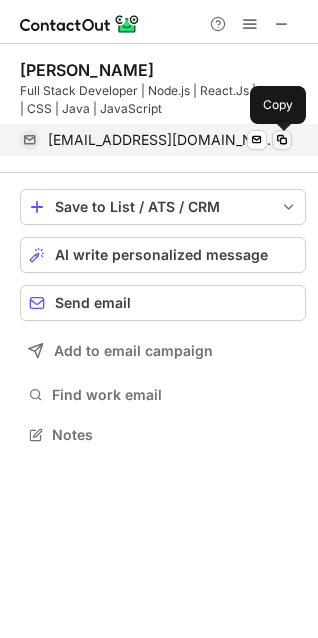 click at bounding box center [282, 140] 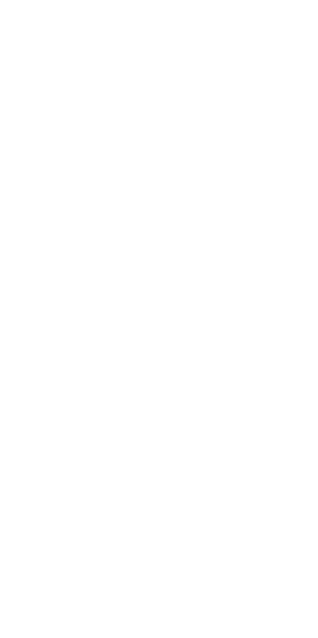 scroll, scrollTop: 0, scrollLeft: 0, axis: both 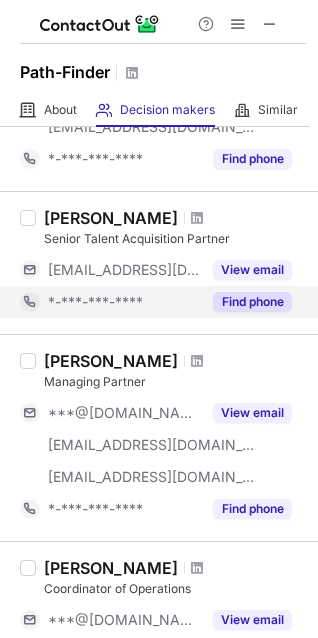 click on "Find phone" at bounding box center (252, 302) 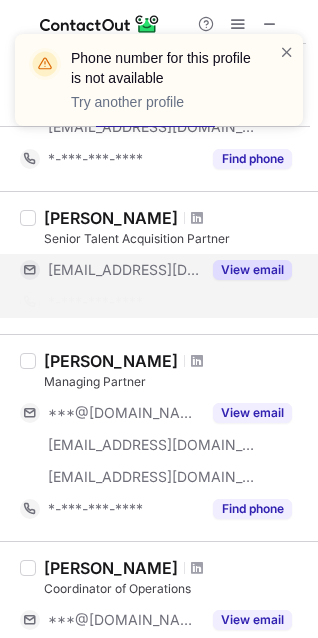 click on "View email" at bounding box center [252, 270] 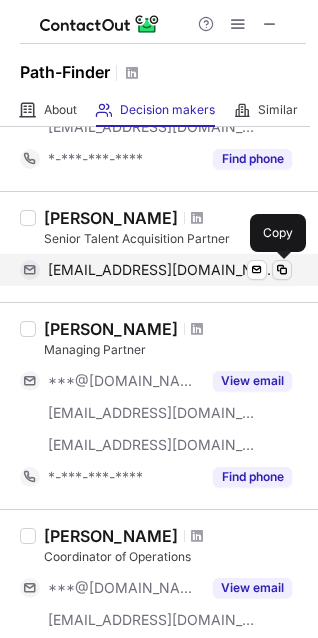 click at bounding box center (282, 270) 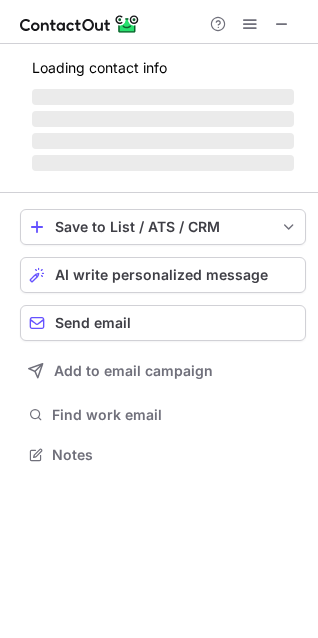 scroll, scrollTop: 10, scrollLeft: 9, axis: both 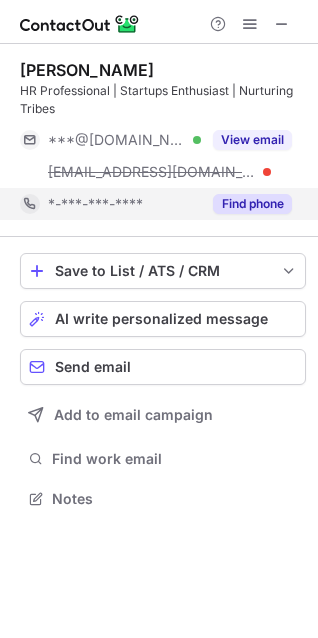 click on "Find phone" at bounding box center [252, 204] 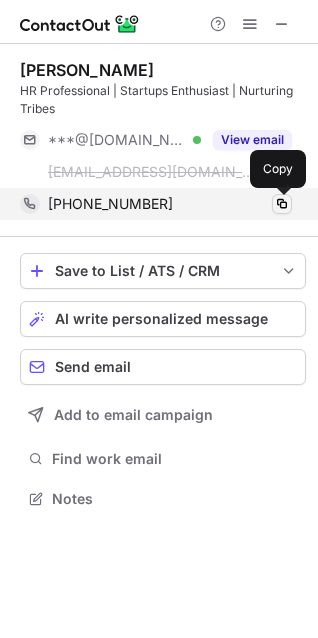 click at bounding box center [282, 204] 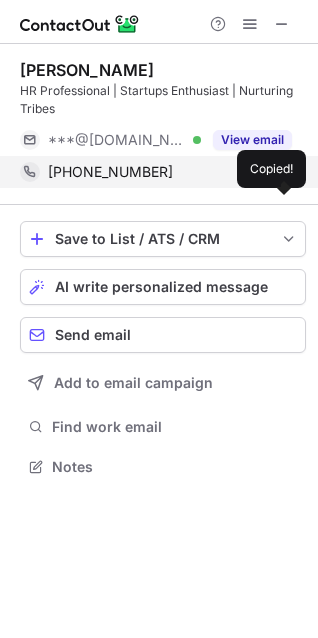 scroll, scrollTop: 452, scrollLeft: 318, axis: both 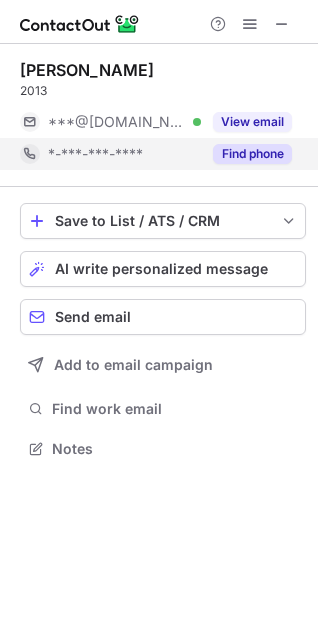 click on "Find phone" at bounding box center [252, 154] 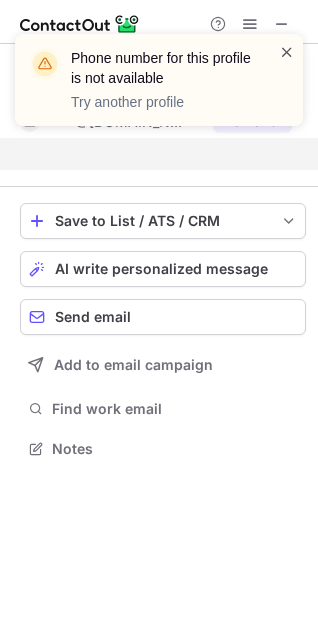 scroll, scrollTop: 402, scrollLeft: 318, axis: both 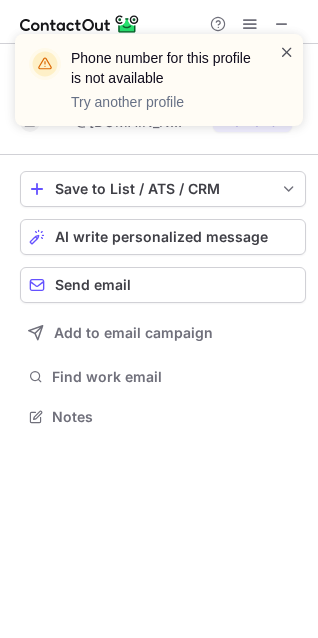 click at bounding box center (287, 52) 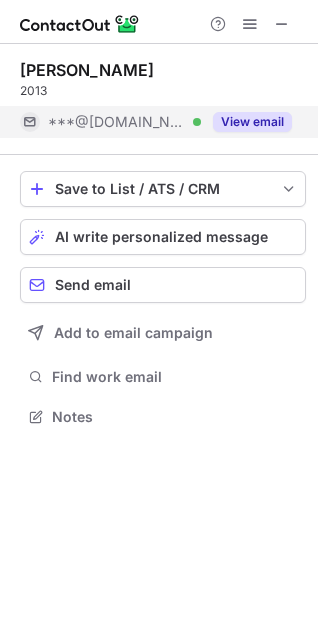 click on "View email" at bounding box center (252, 122) 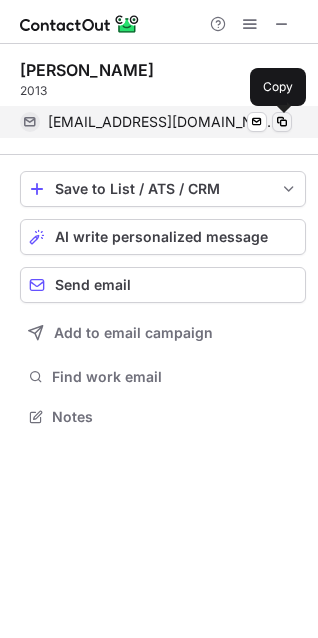 click at bounding box center [282, 122] 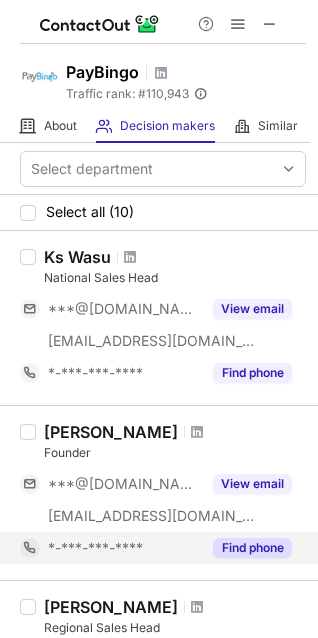 click on "Find phone" at bounding box center (252, 548) 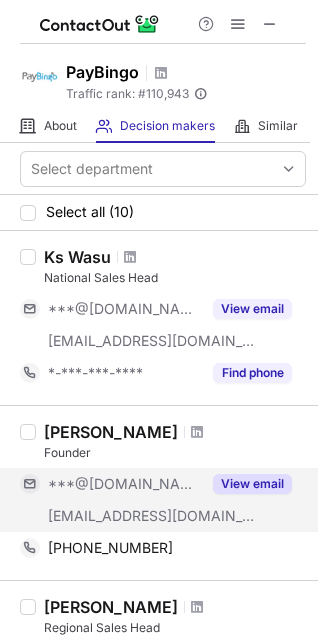 click on "View email" at bounding box center [252, 484] 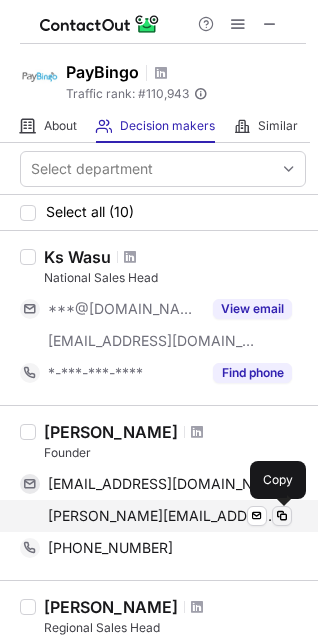 click at bounding box center [282, 516] 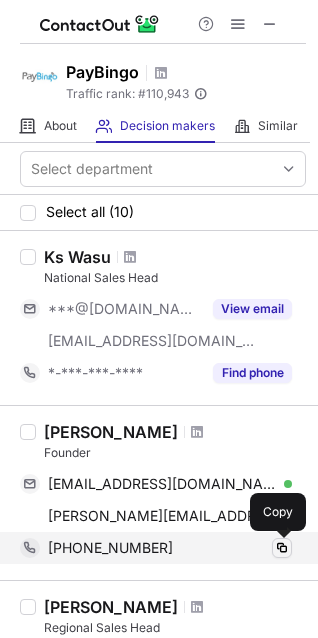 click at bounding box center (282, 548) 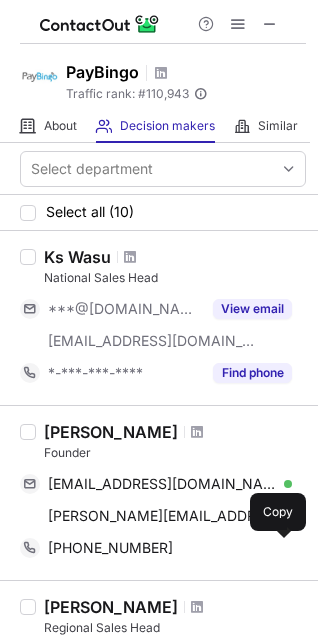 type 